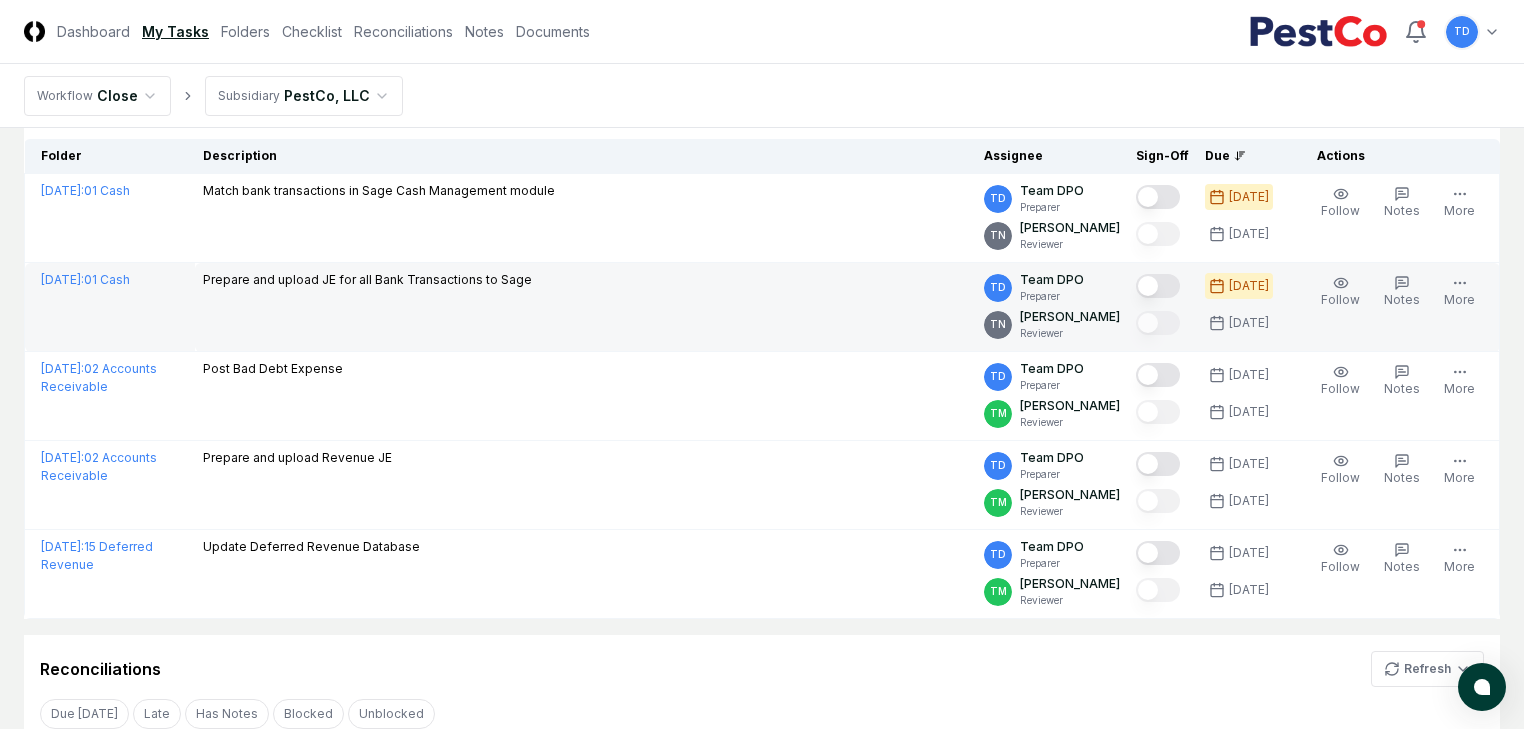scroll, scrollTop: 158, scrollLeft: 0, axis: vertical 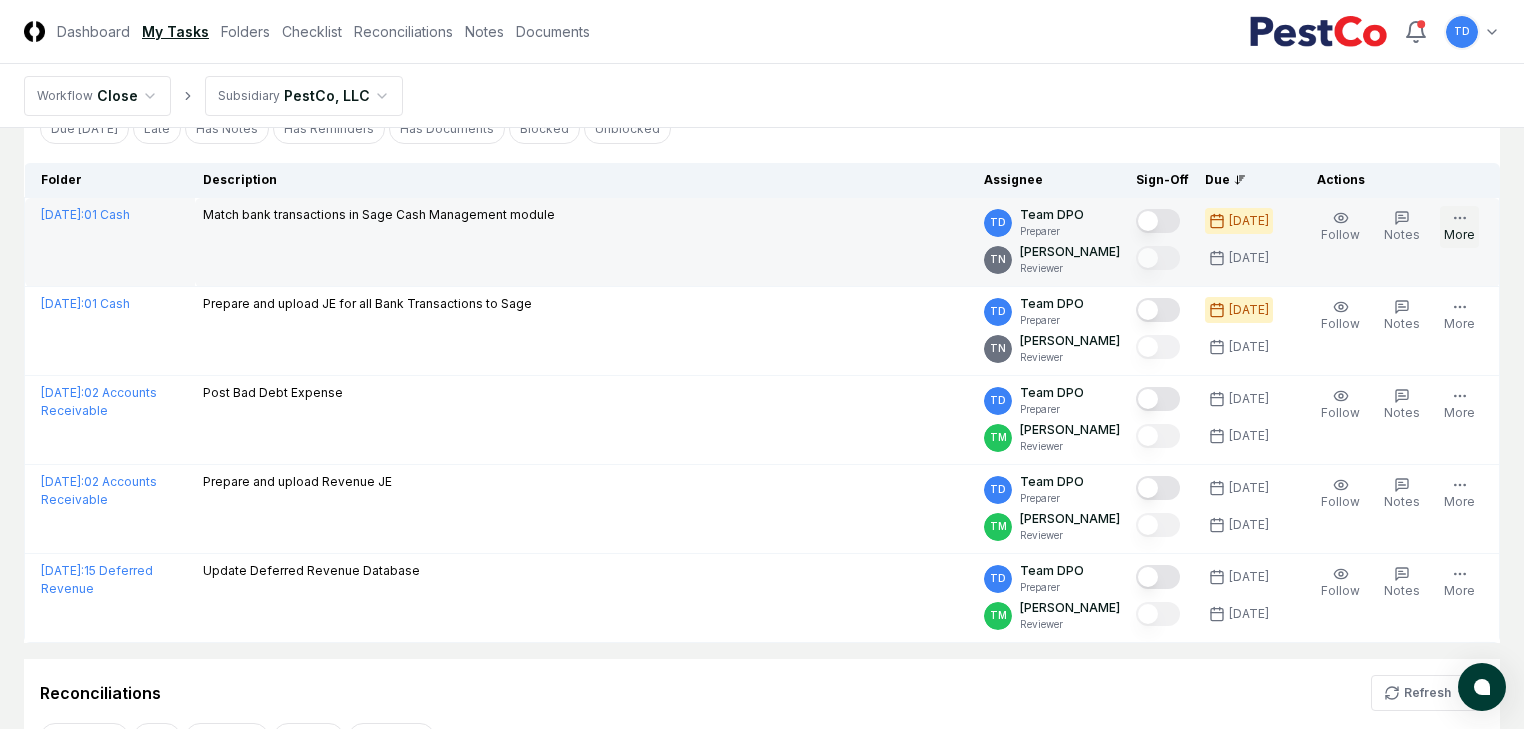 click on "More" at bounding box center (1459, 227) 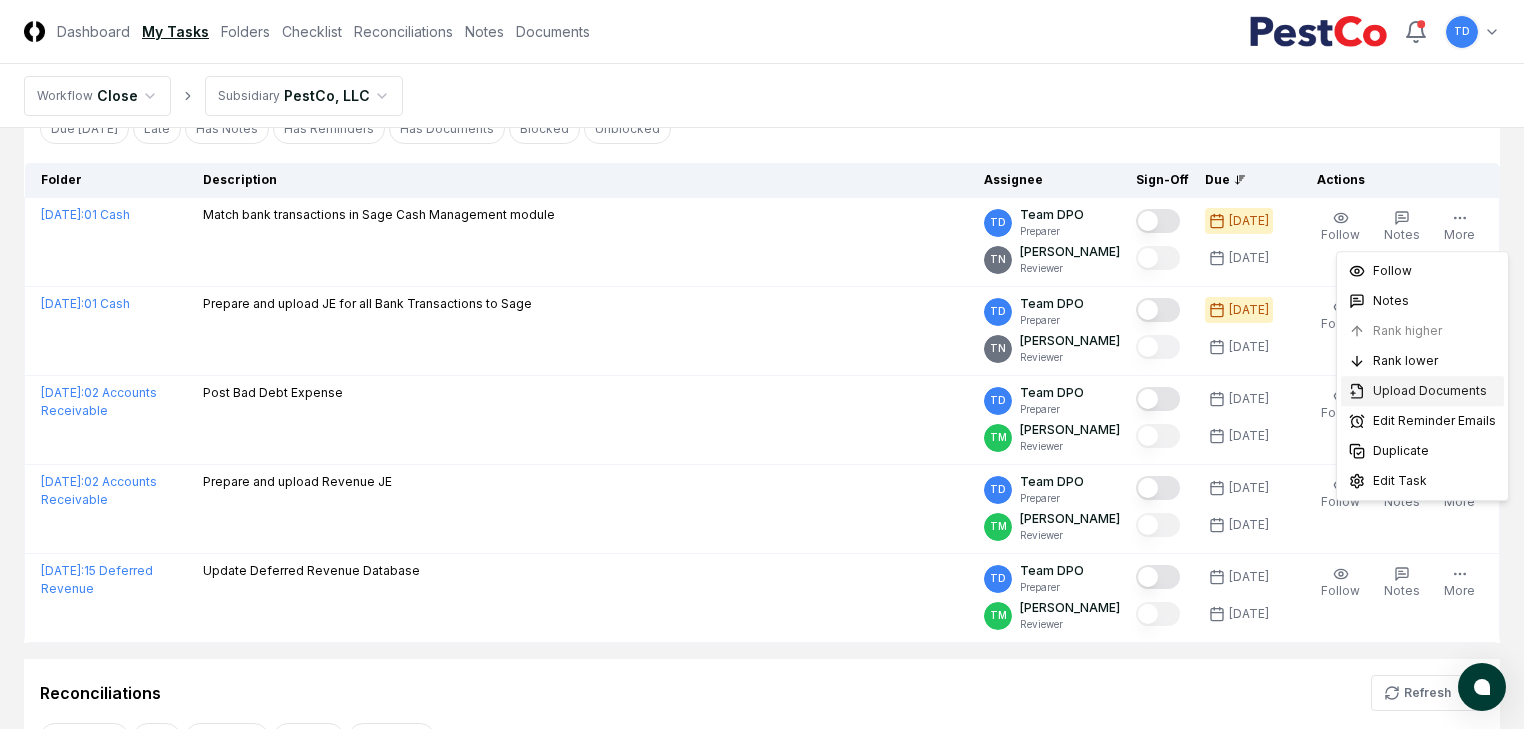 click on "Upload Documents" at bounding box center (1430, 391) 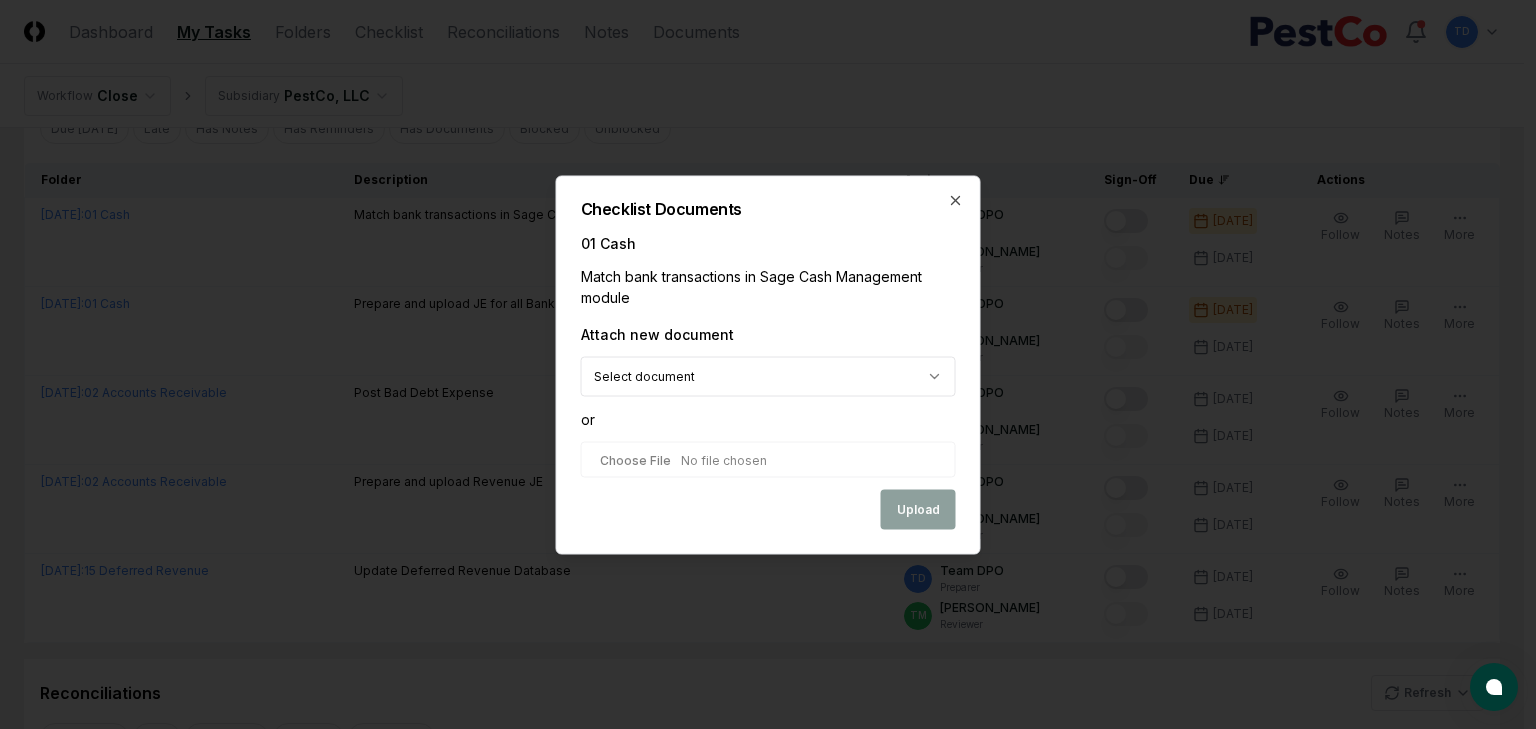 click at bounding box center (768, 459) 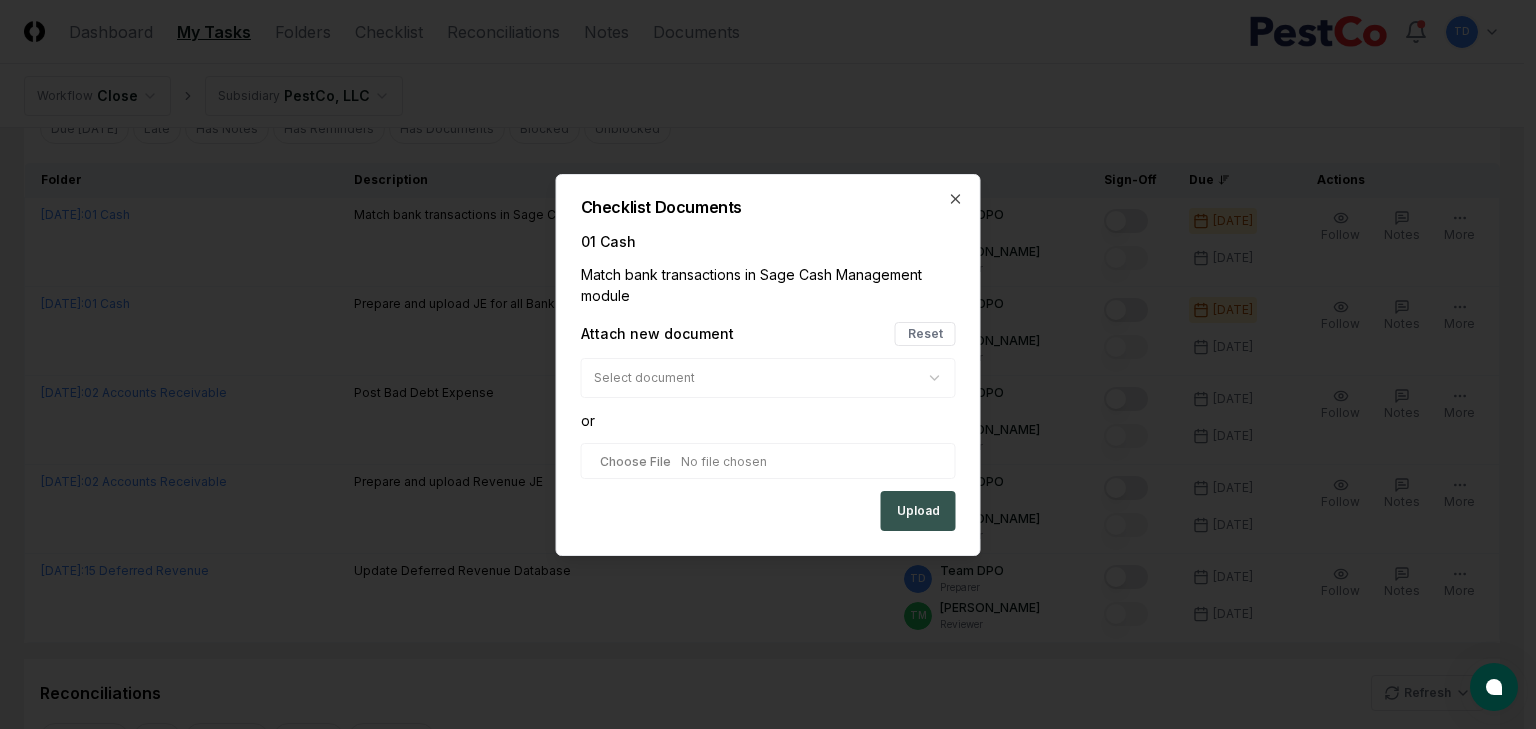 click on "Upload" at bounding box center (918, 511) 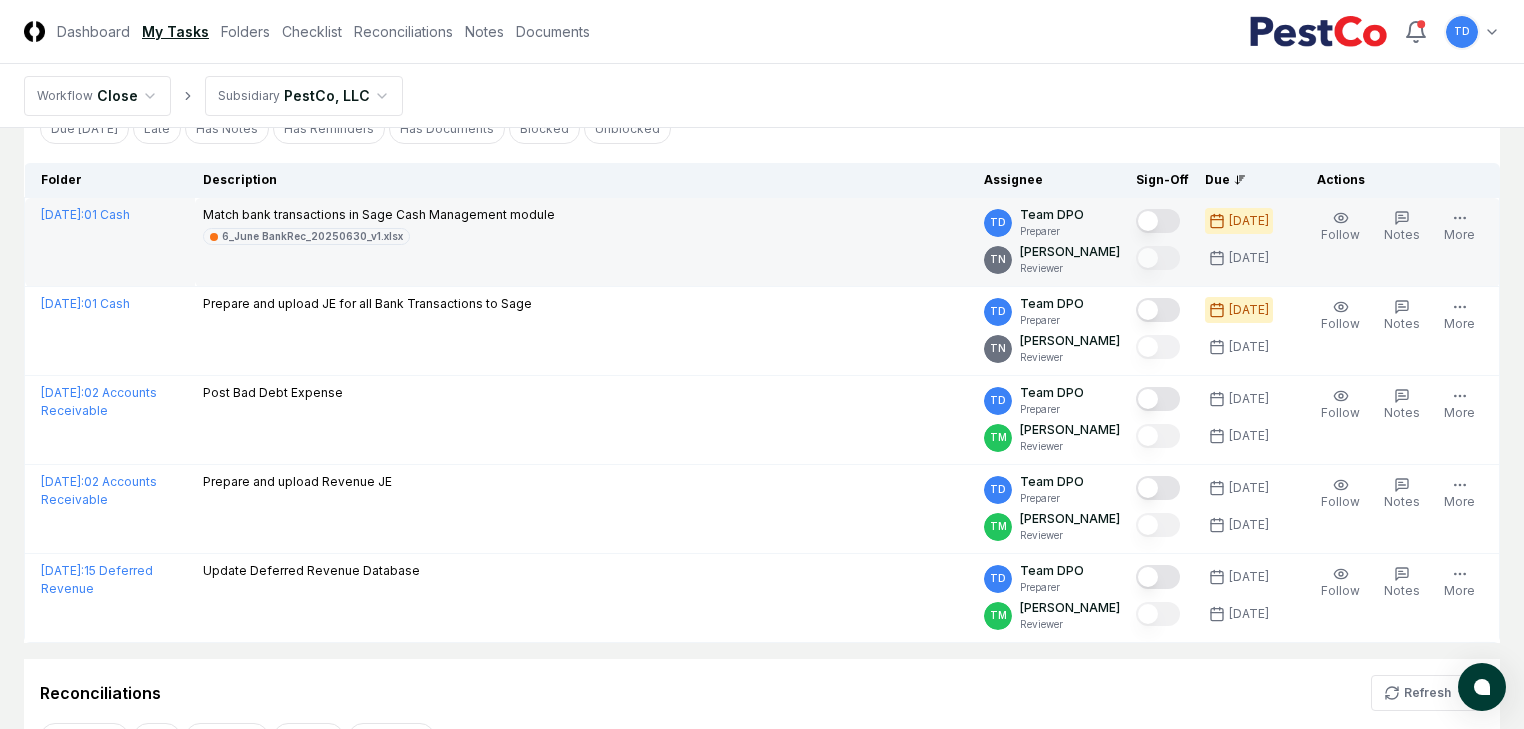 click at bounding box center (1158, 221) 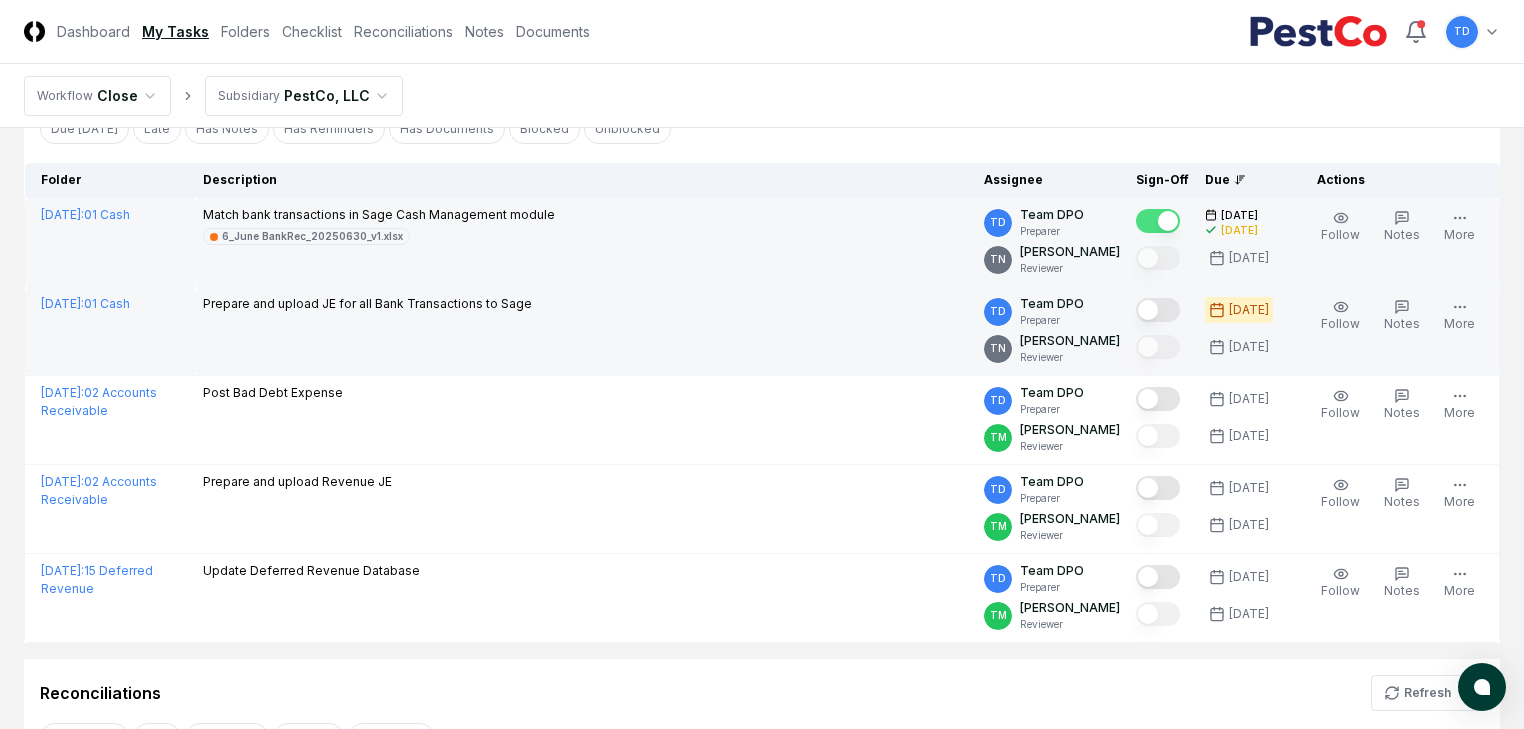 click at bounding box center [1158, 310] 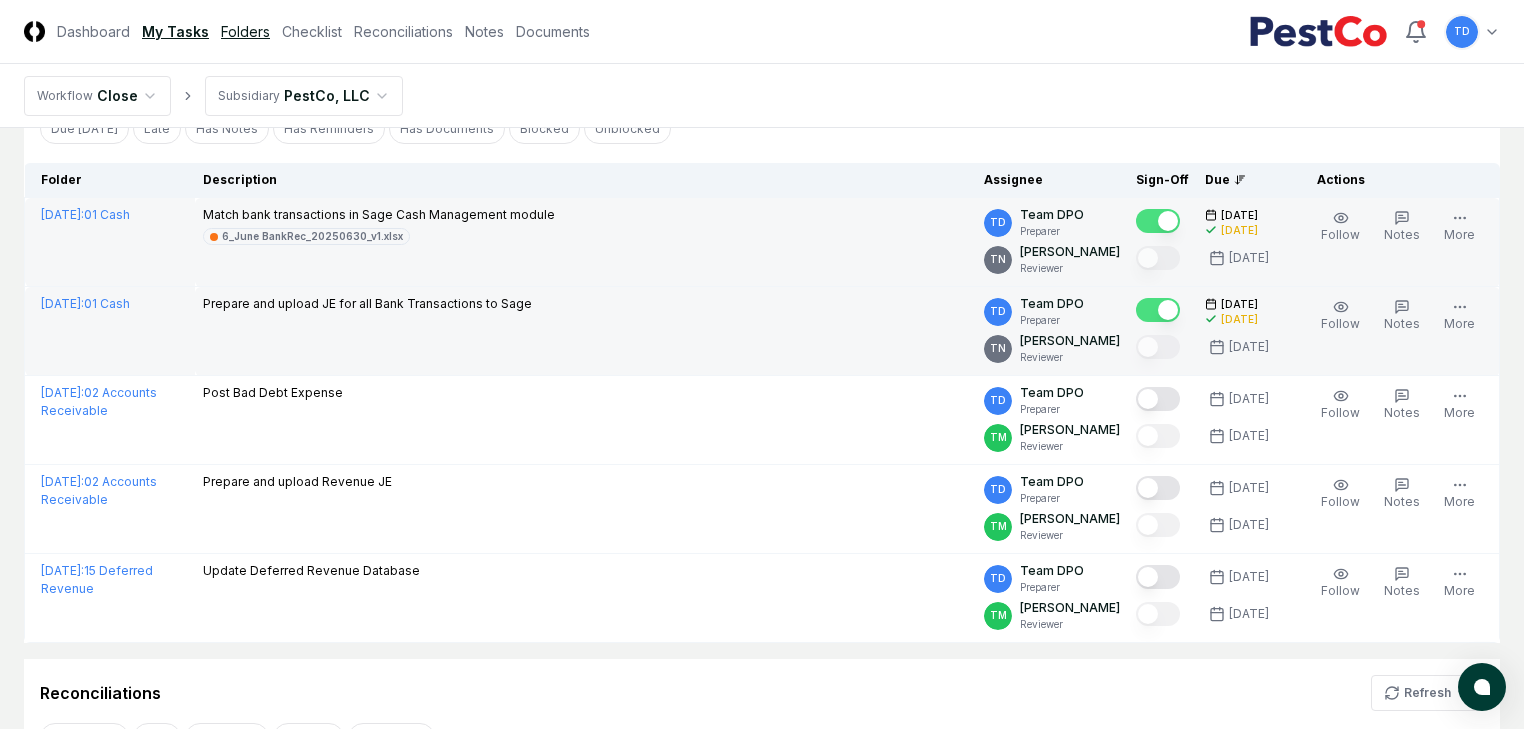 click on "Folders" at bounding box center (245, 31) 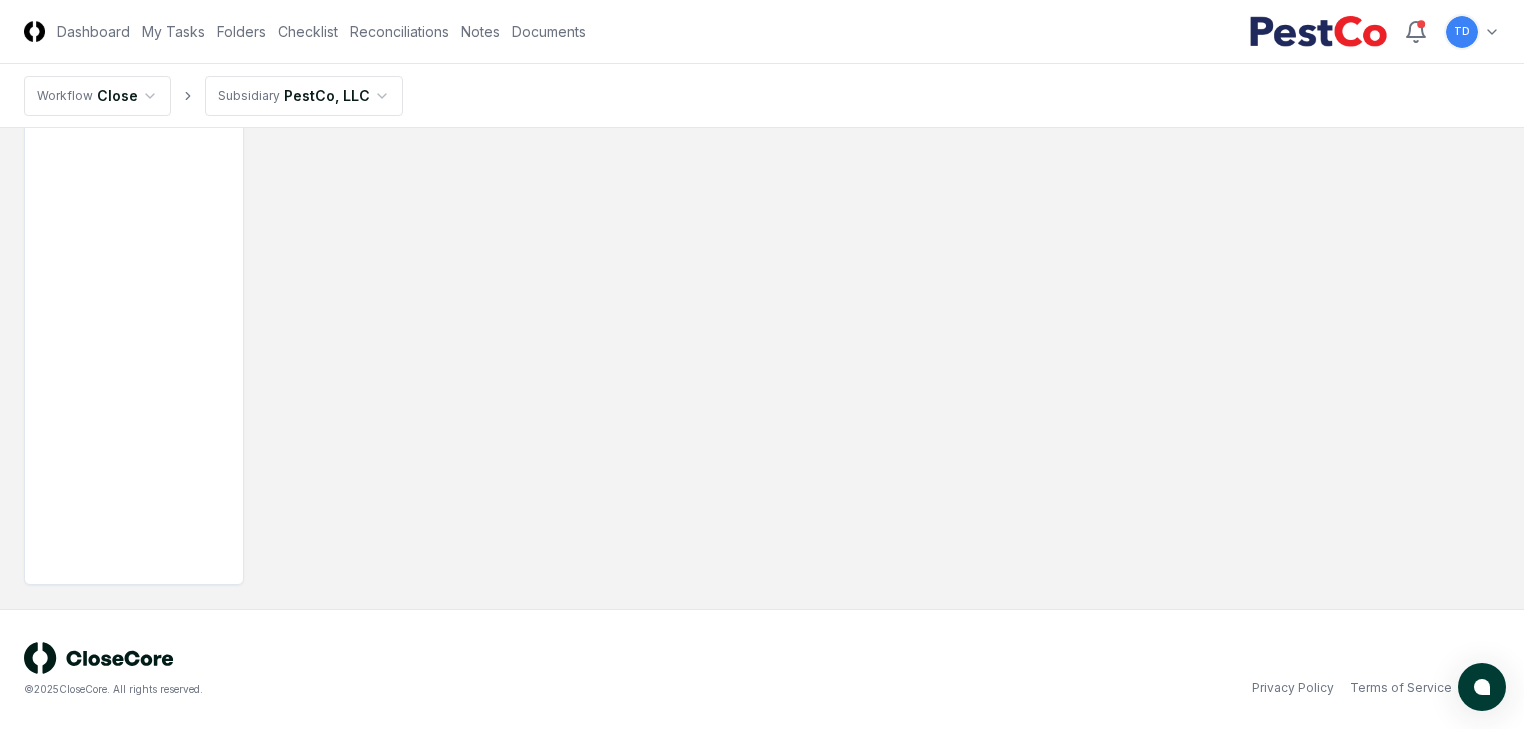 scroll, scrollTop: 120, scrollLeft: 0, axis: vertical 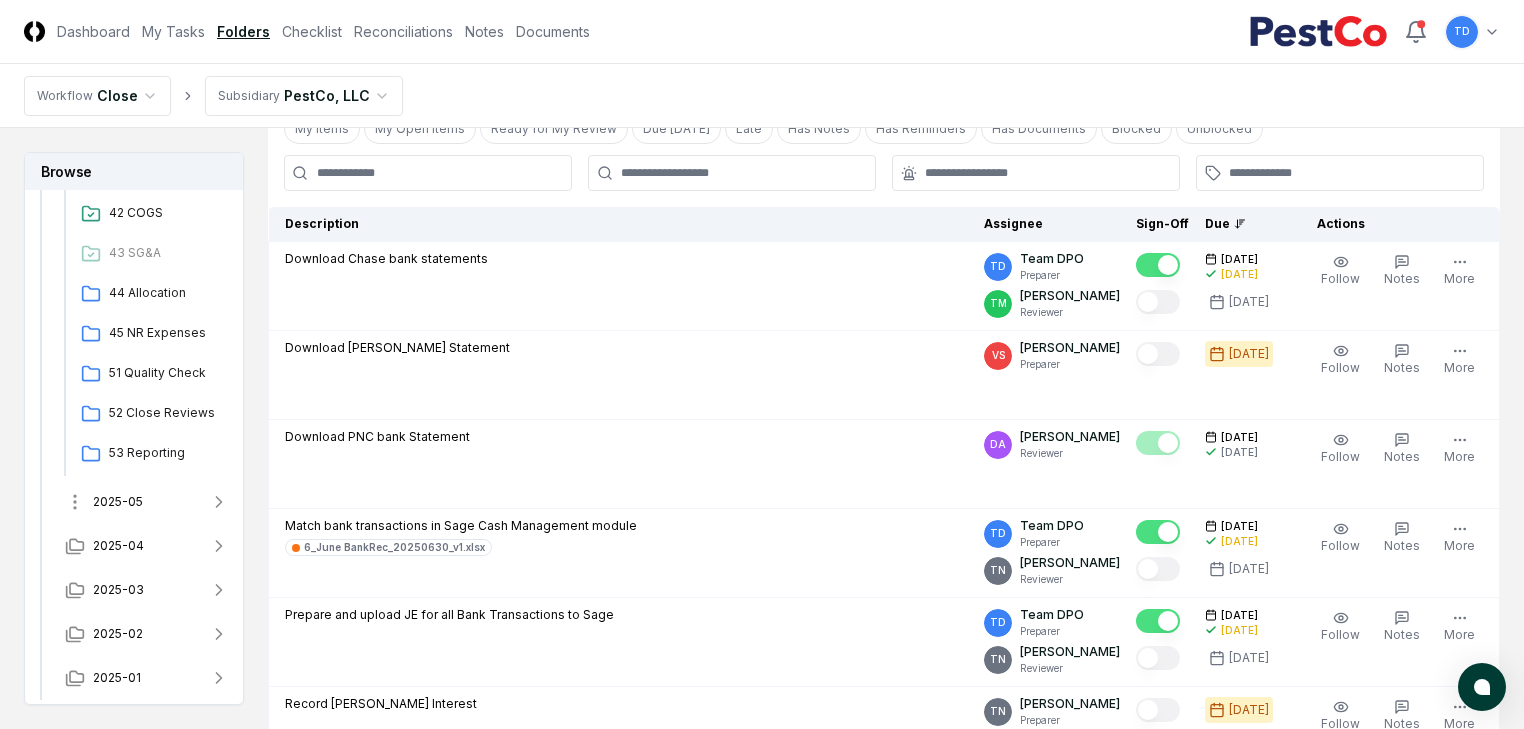 click on "2025-05" at bounding box center [147, 502] 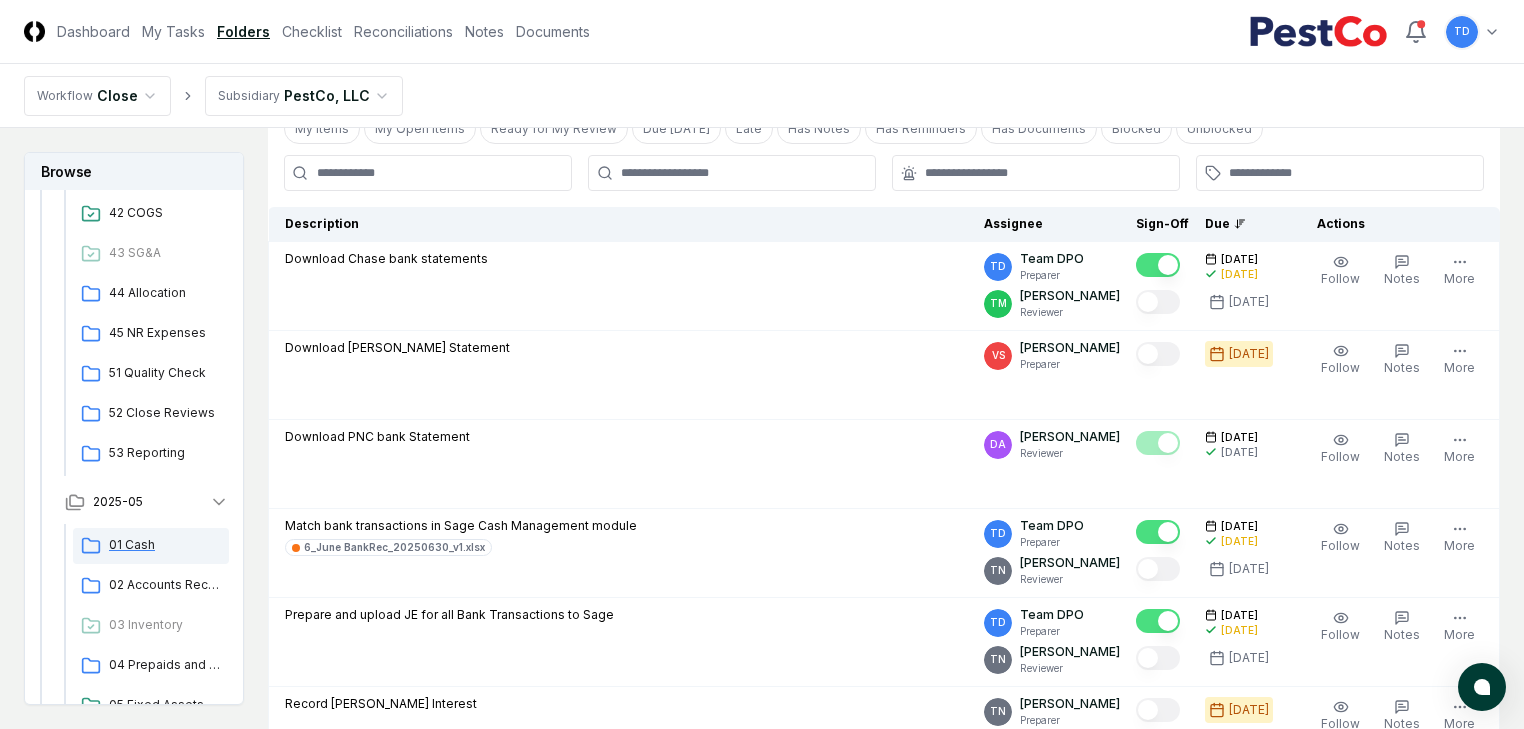 click on "01 Cash" at bounding box center [165, 545] 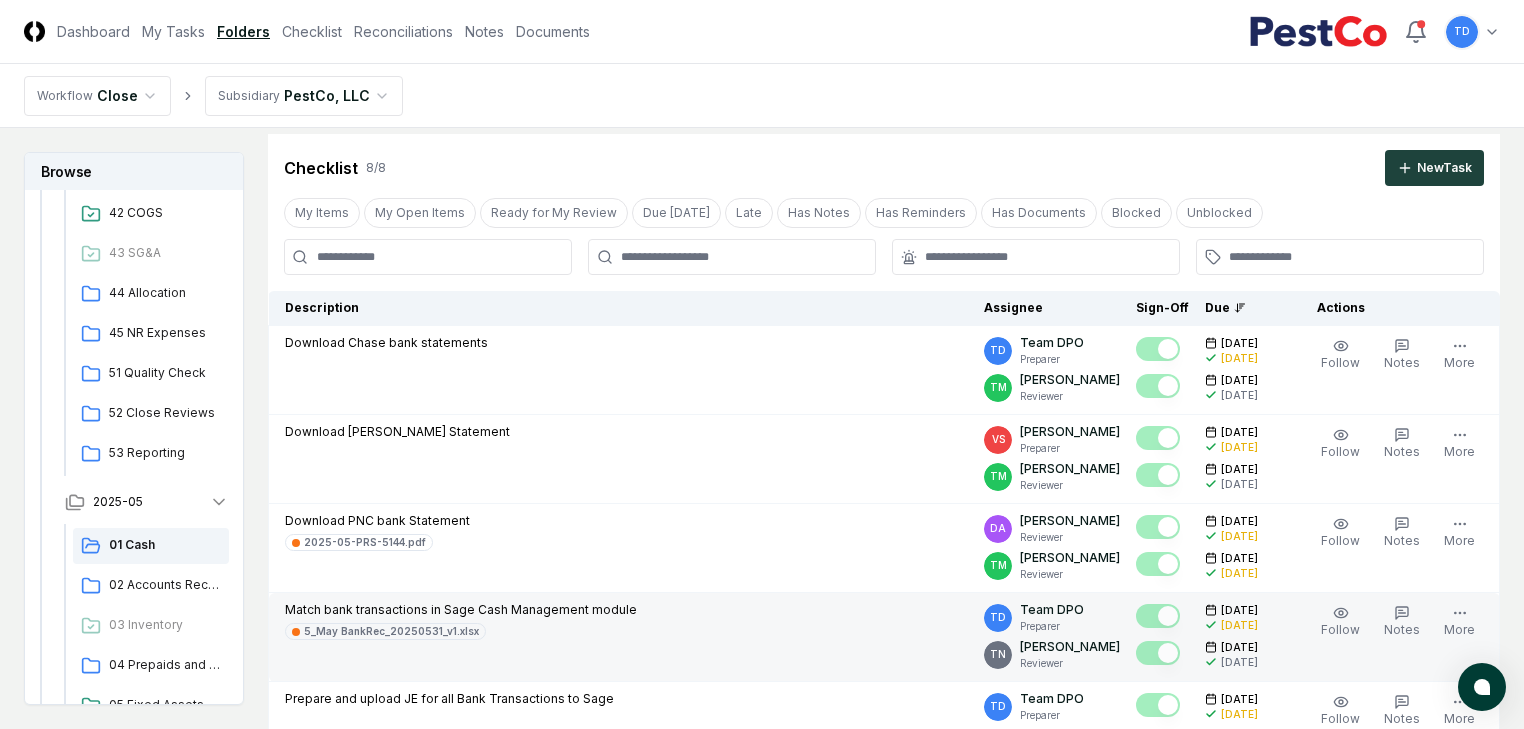 scroll, scrollTop: 0, scrollLeft: 0, axis: both 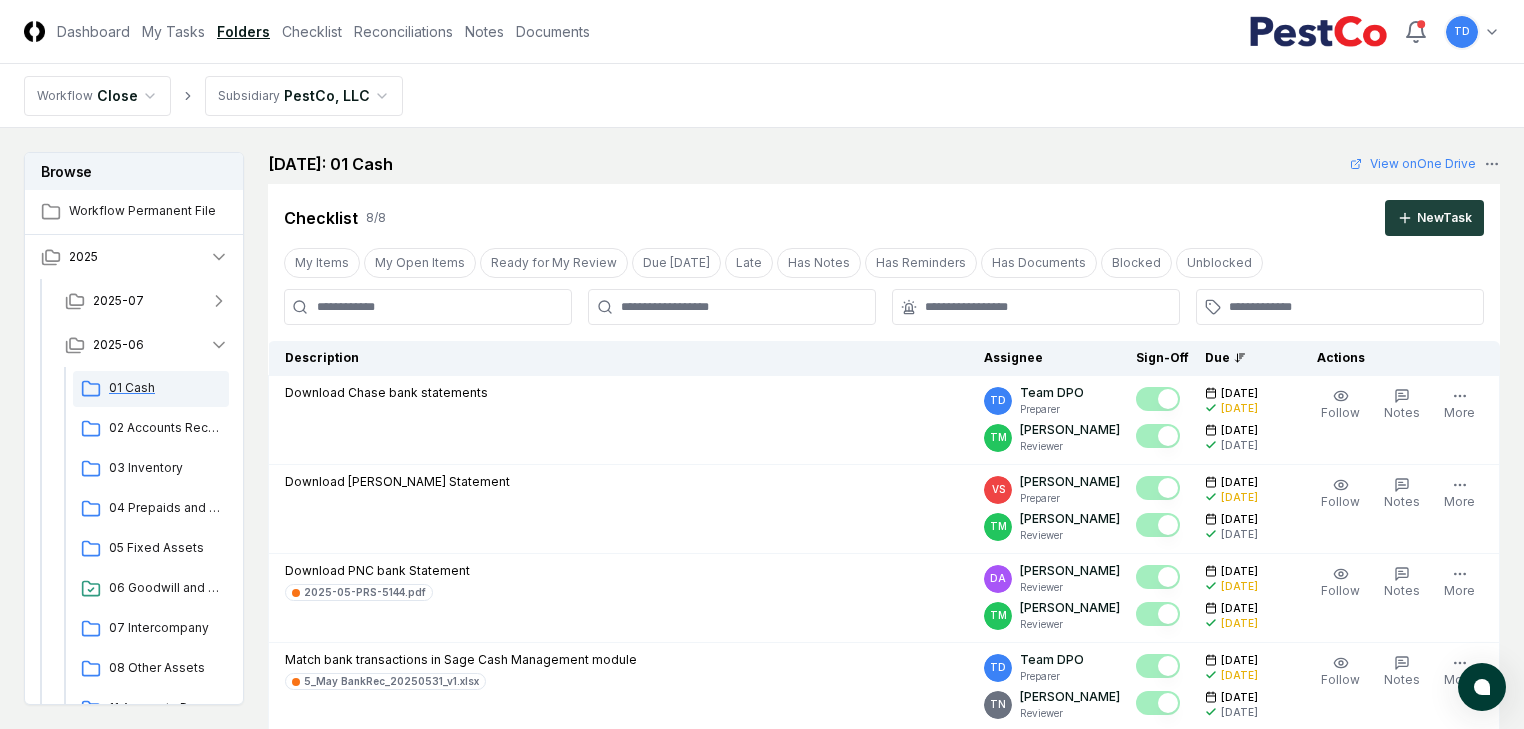click on "01 Cash" at bounding box center (165, 388) 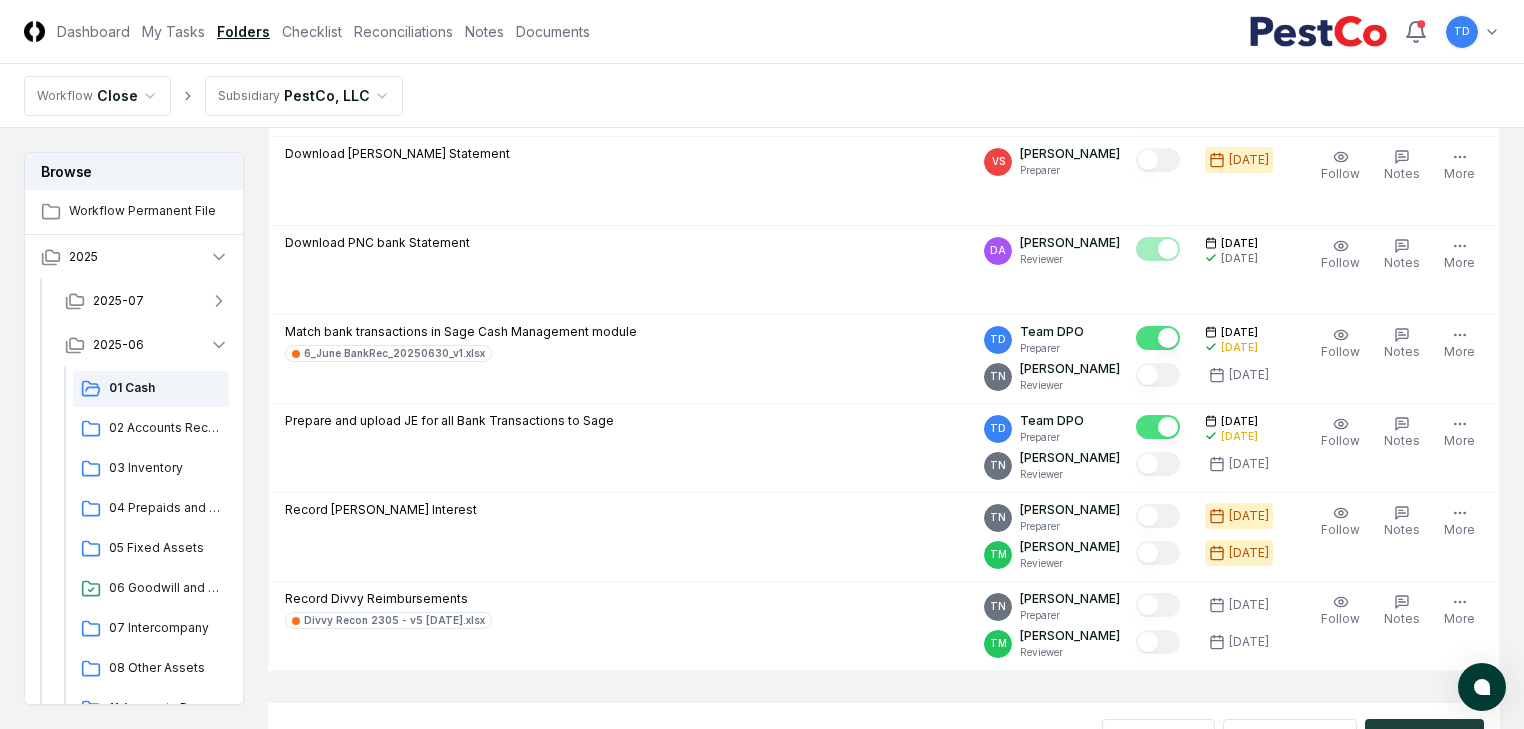 scroll, scrollTop: 332, scrollLeft: 0, axis: vertical 